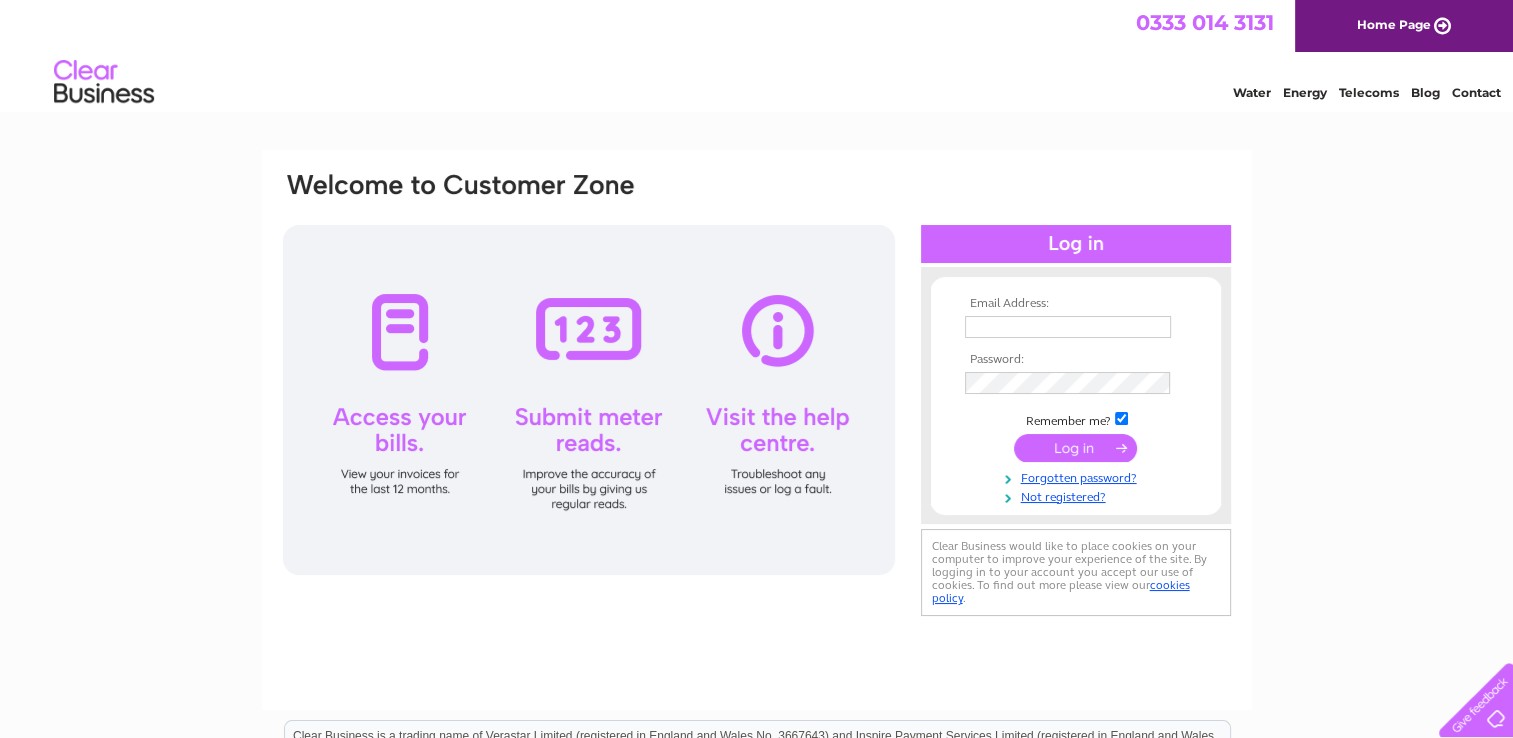 scroll, scrollTop: 0, scrollLeft: 0, axis: both 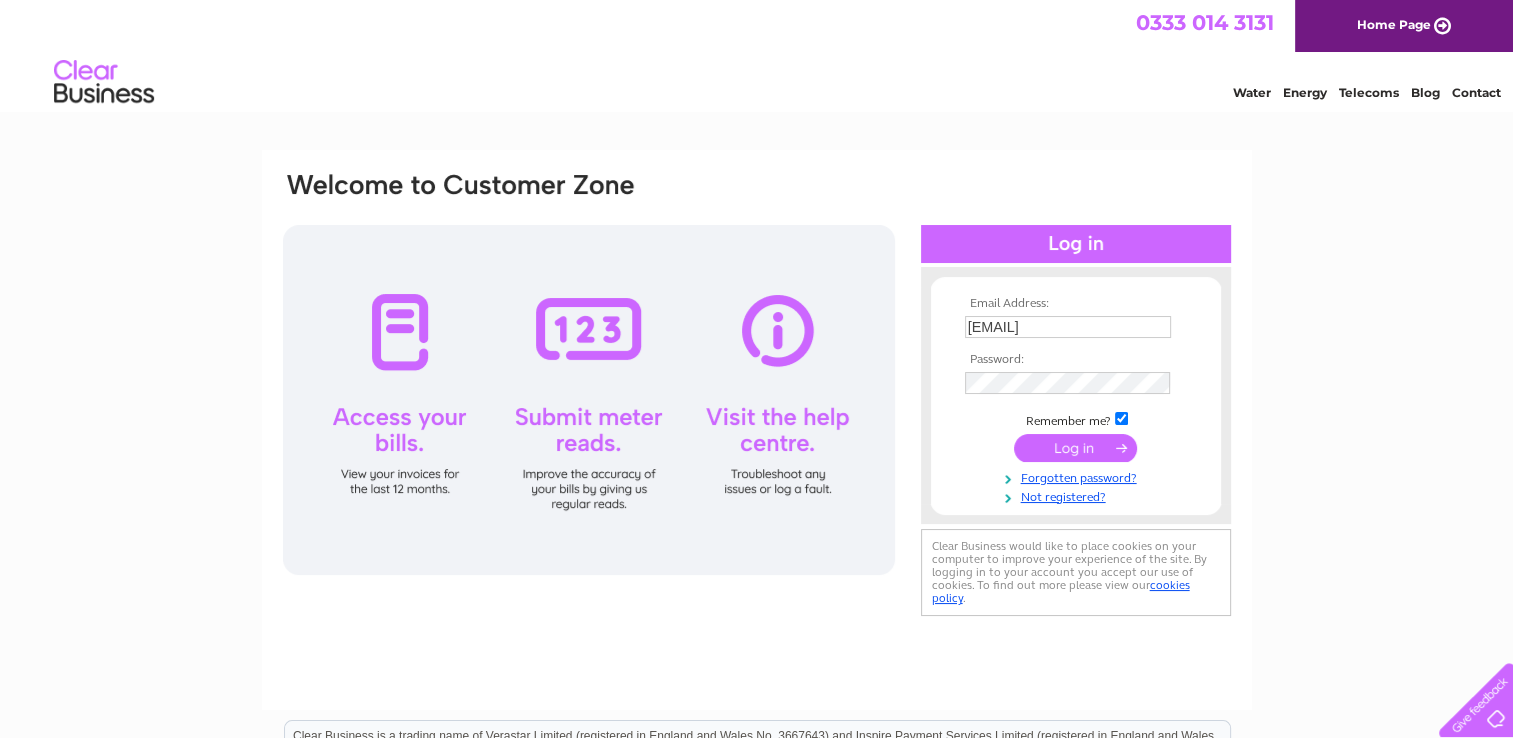 click at bounding box center (1075, 448) 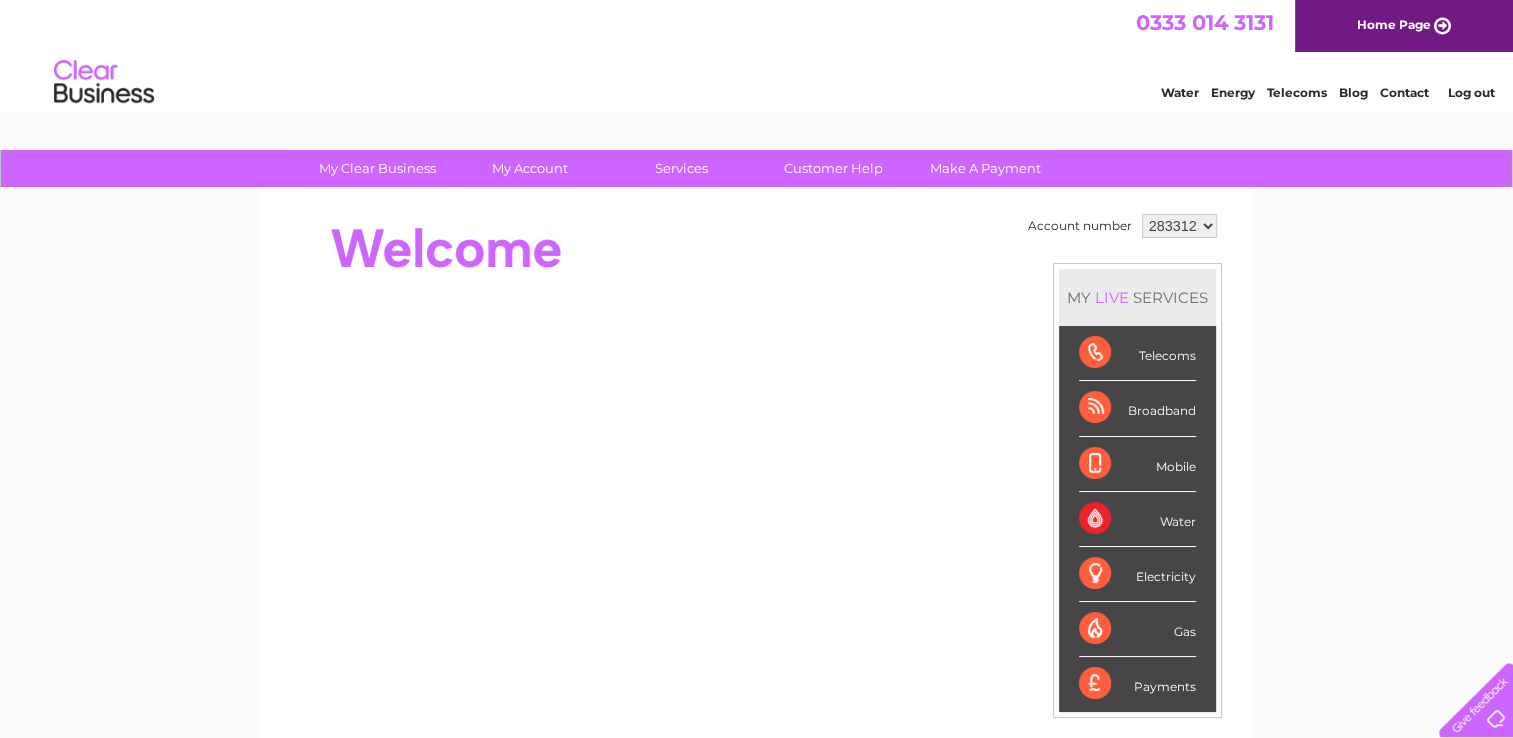 scroll, scrollTop: 0, scrollLeft: 0, axis: both 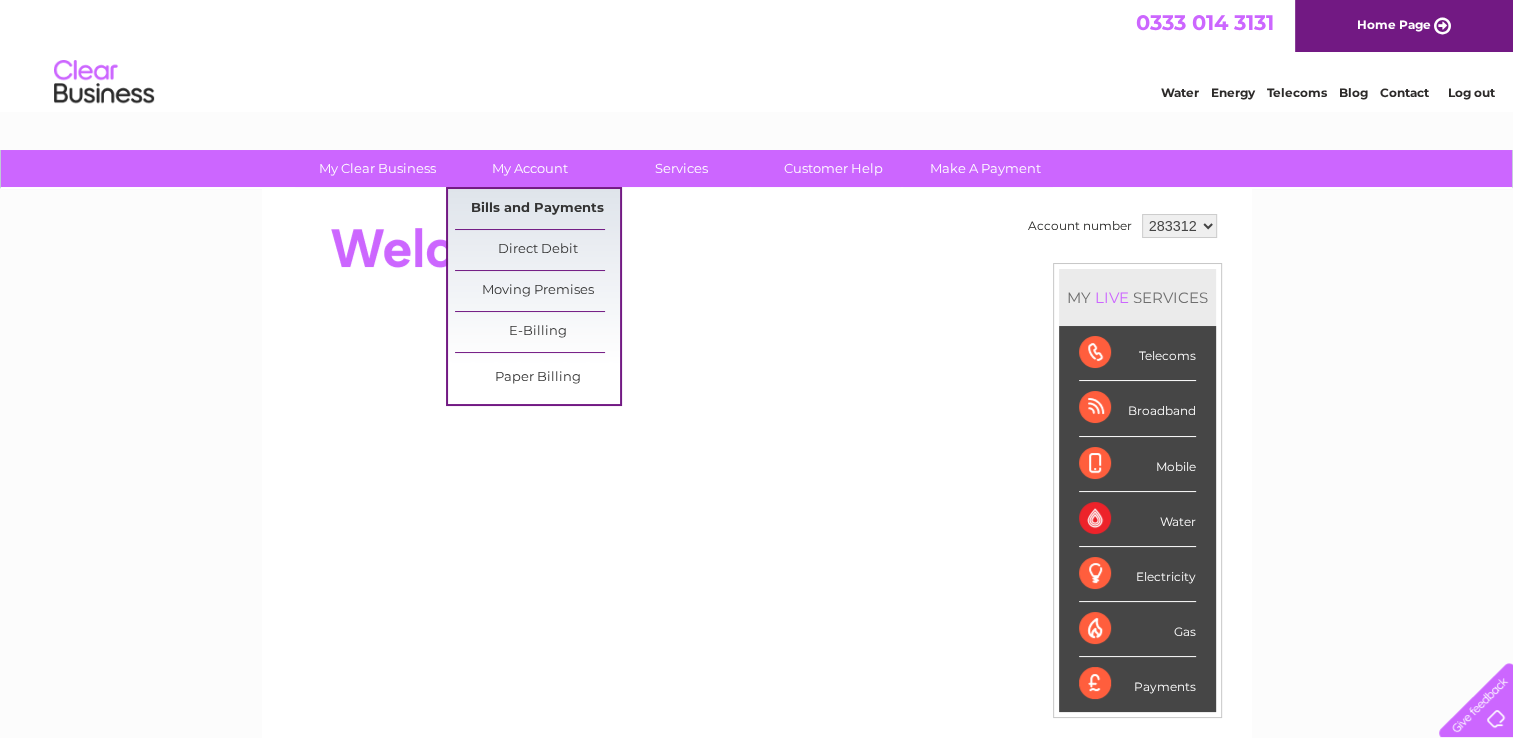 click on "Bills and Payments" at bounding box center (537, 209) 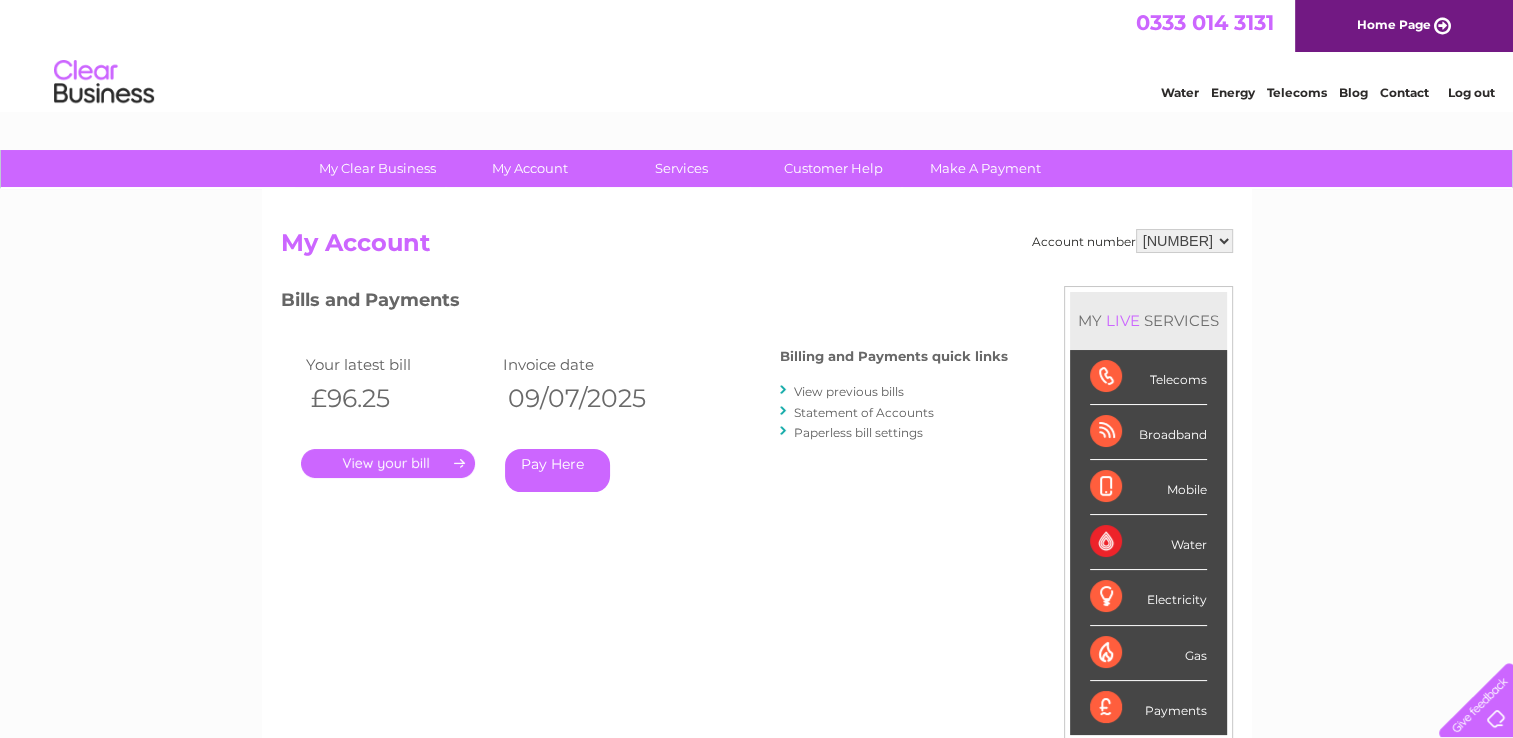 scroll, scrollTop: 0, scrollLeft: 0, axis: both 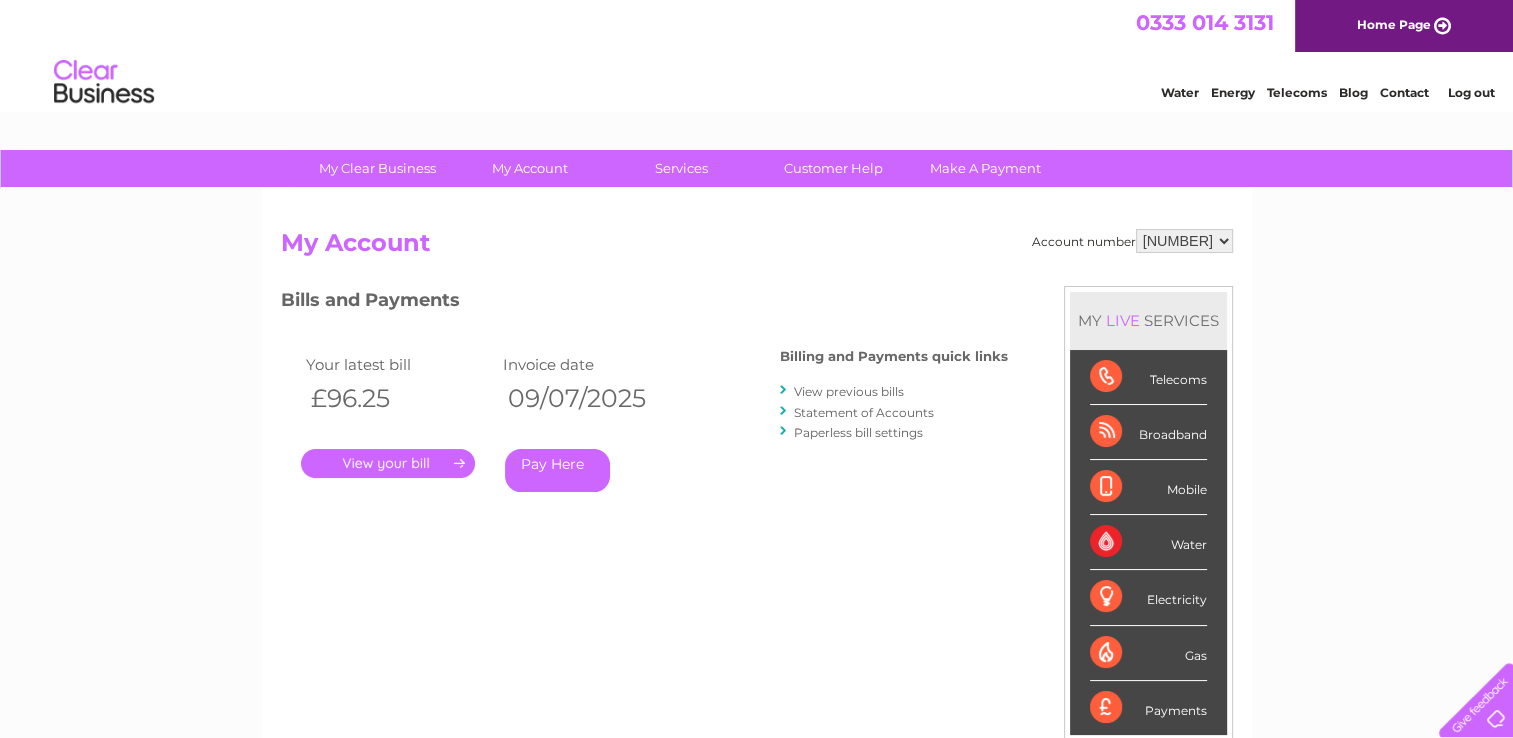 click on "[NUMBER]
[NUMBER]" at bounding box center [1184, 241] 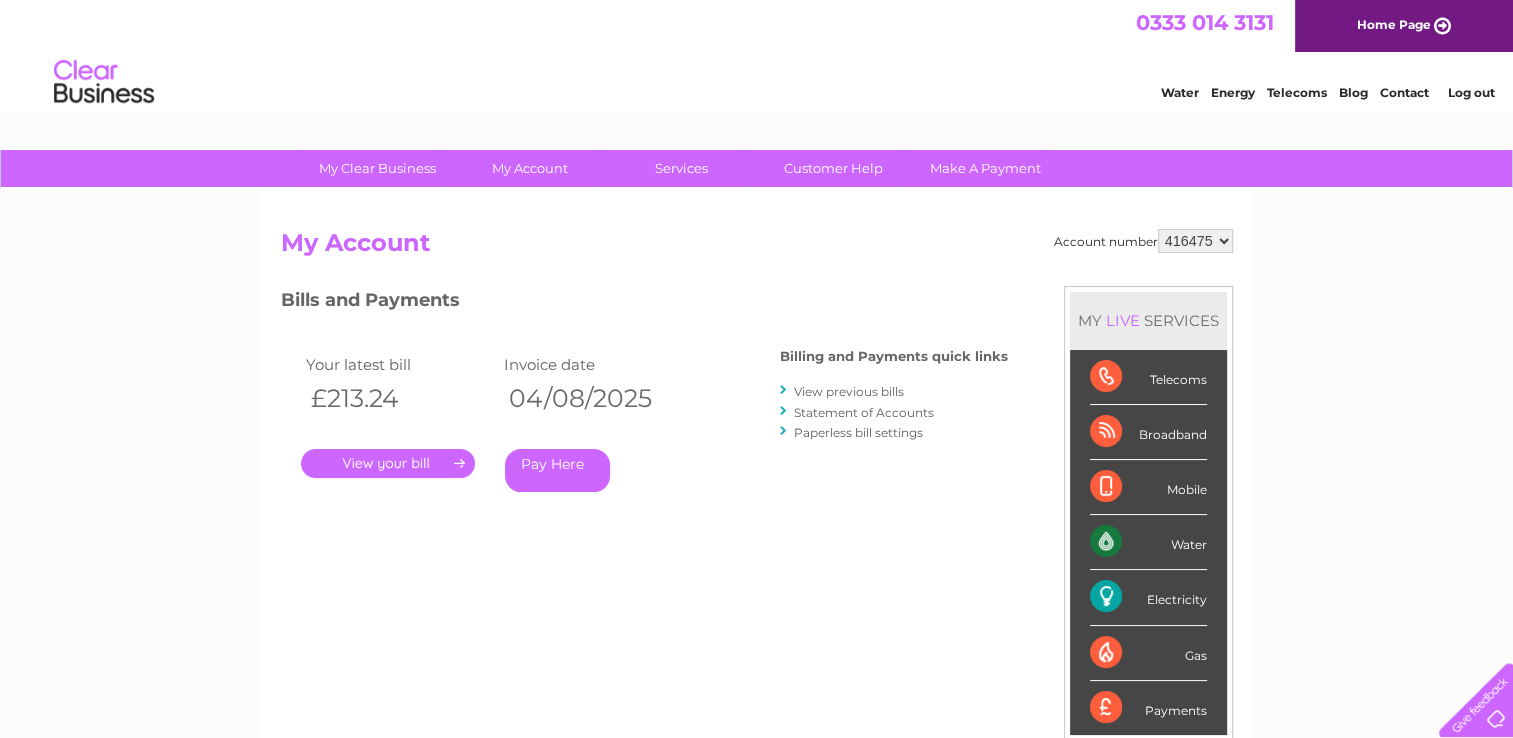 scroll, scrollTop: 0, scrollLeft: 0, axis: both 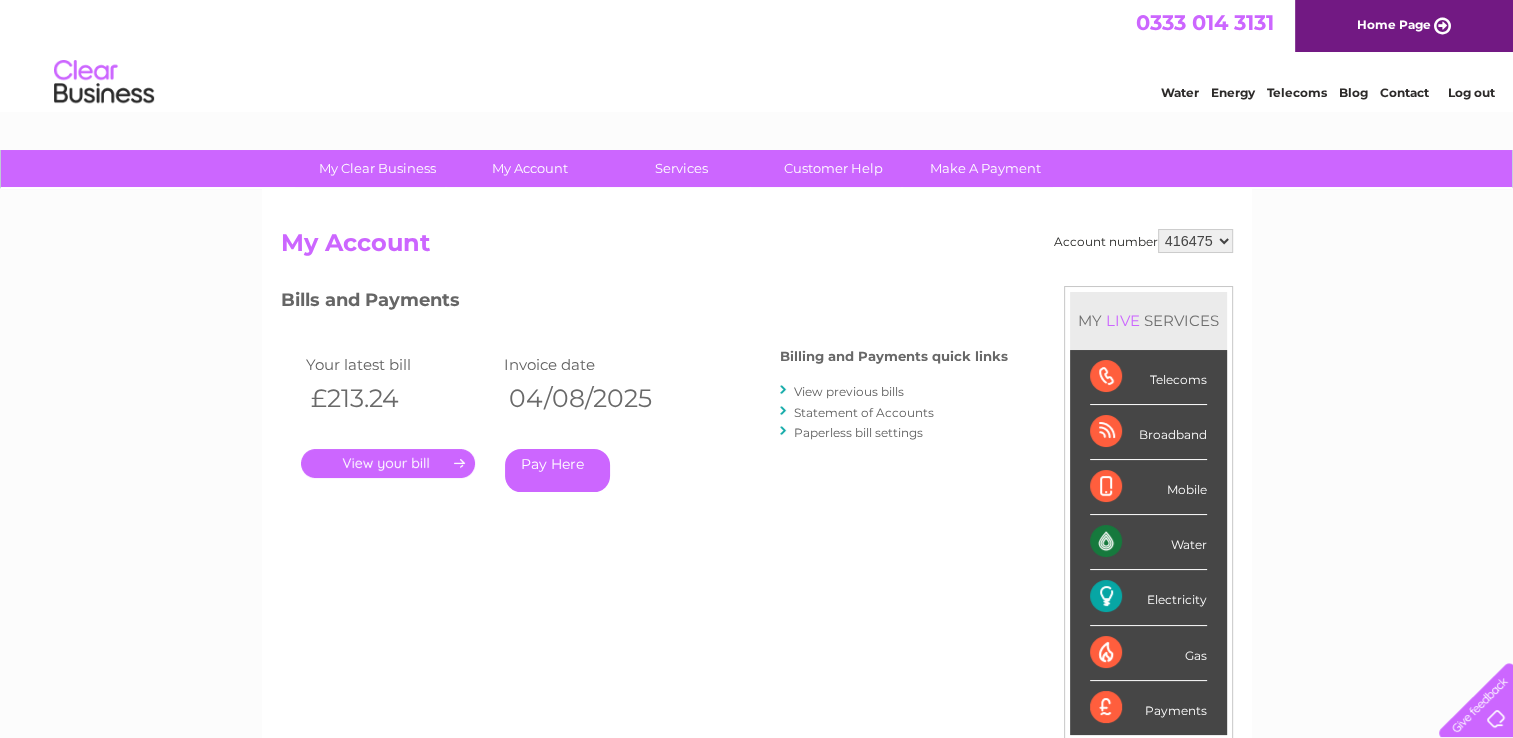 click on "." at bounding box center [388, 463] 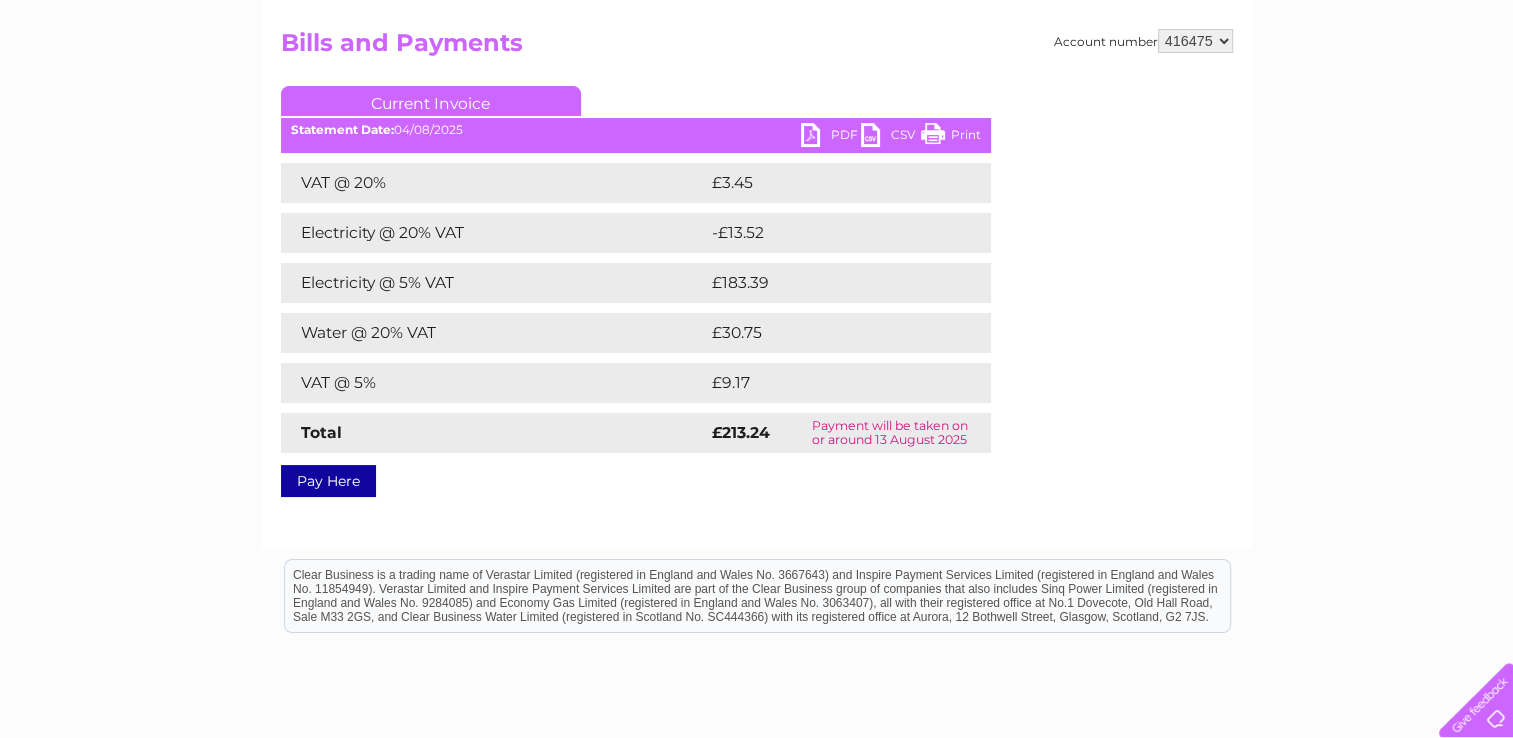 scroll, scrollTop: 0, scrollLeft: 0, axis: both 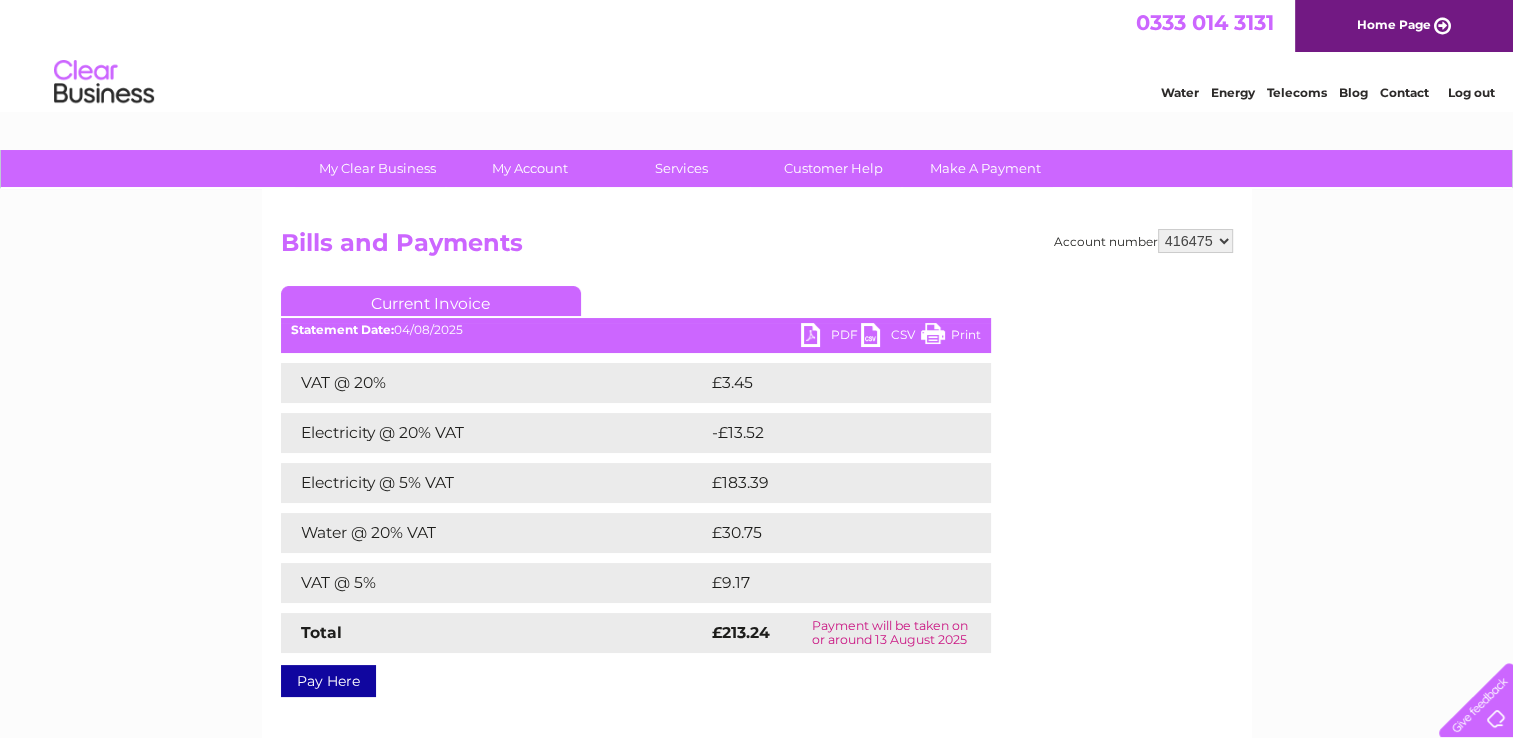 click on "PDF" at bounding box center (831, 337) 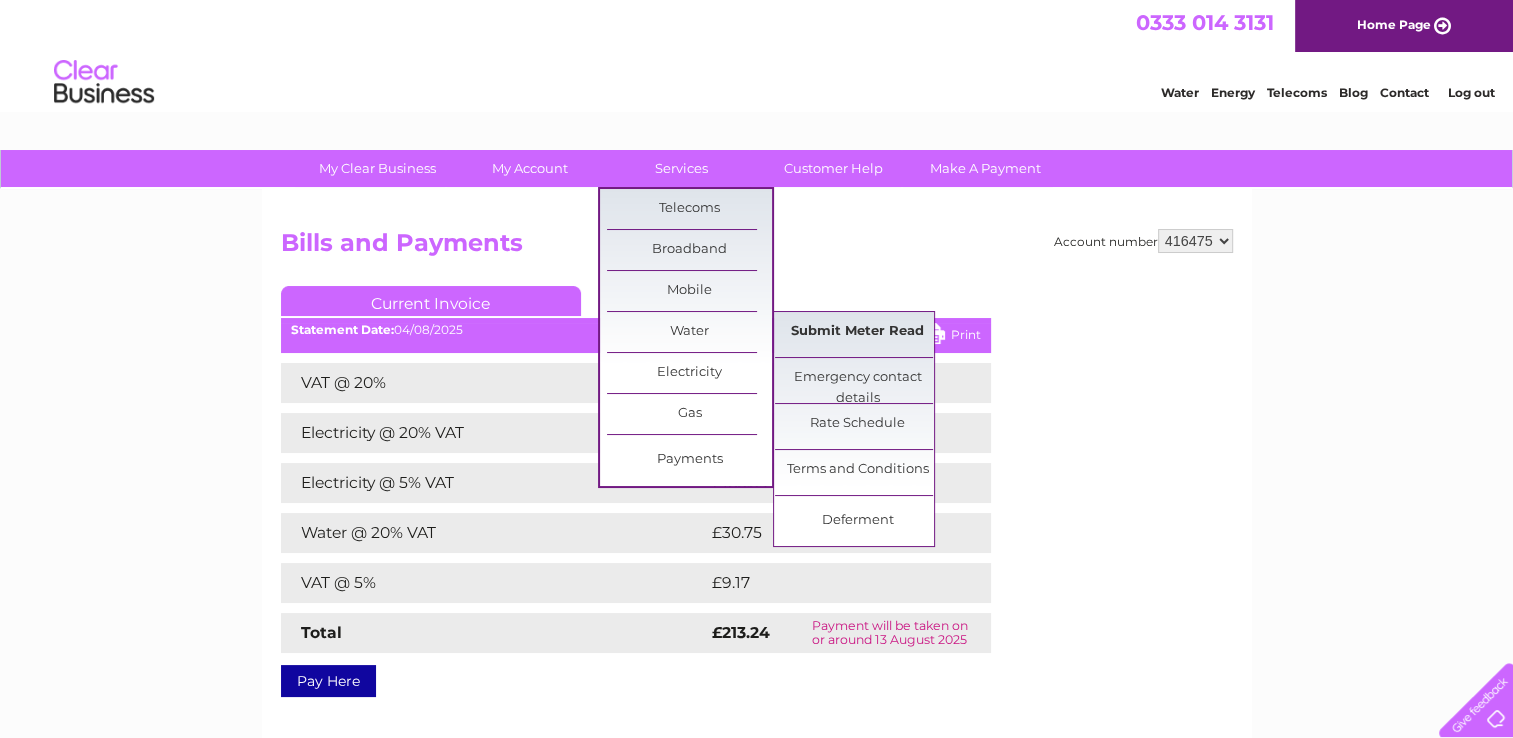 click on "Submit Meter Read" at bounding box center [857, 332] 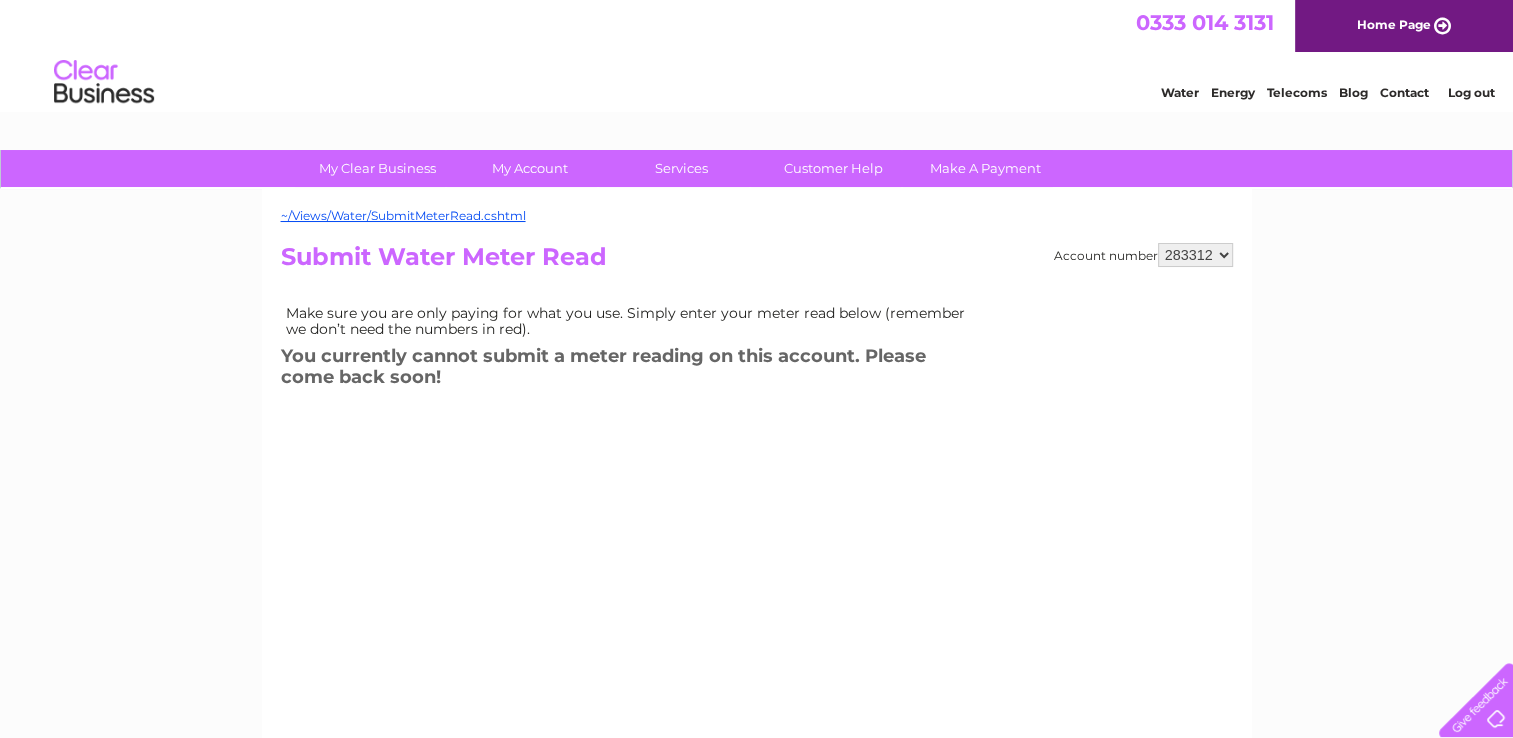 scroll, scrollTop: 0, scrollLeft: 0, axis: both 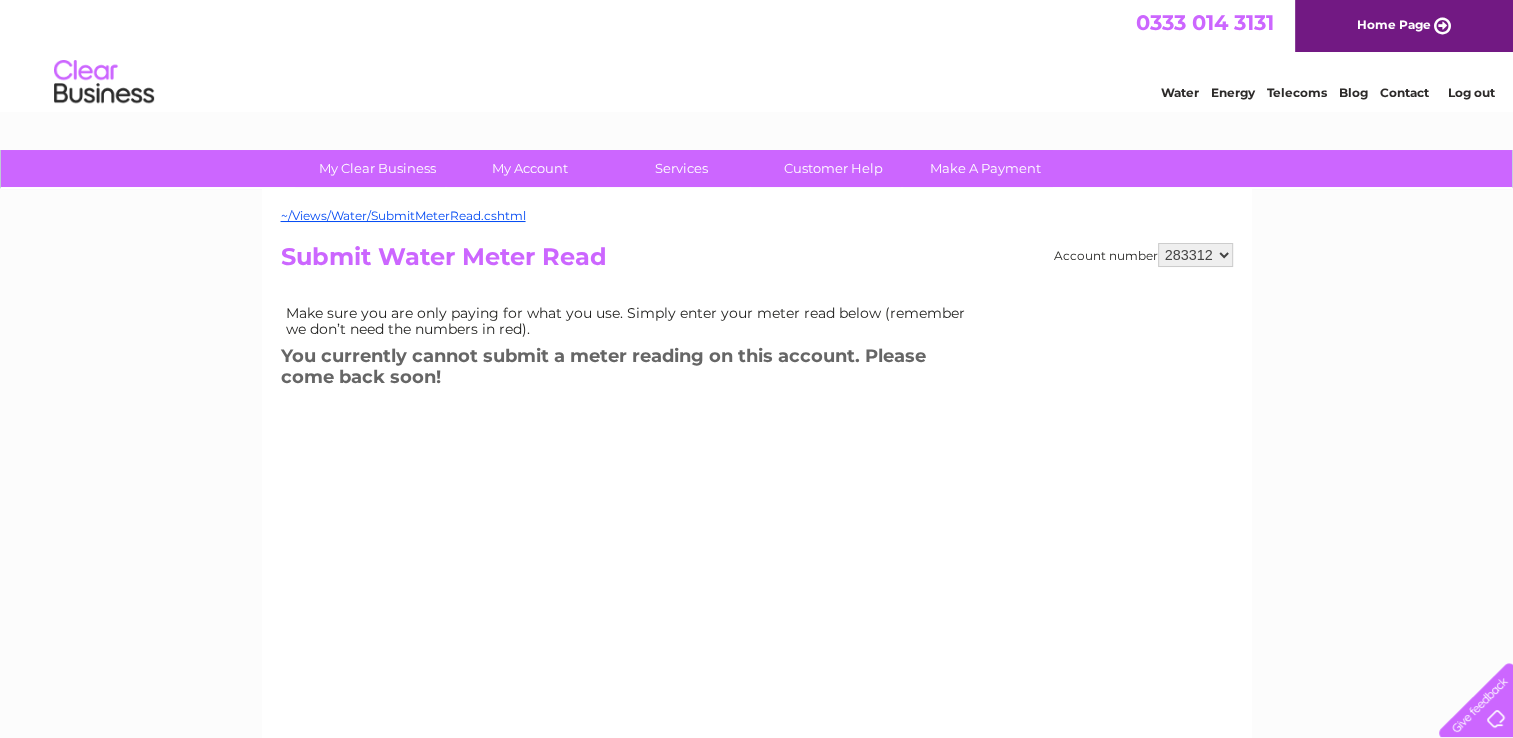 click on "[NUMBER]
[NUMBER]" at bounding box center (1195, 255) 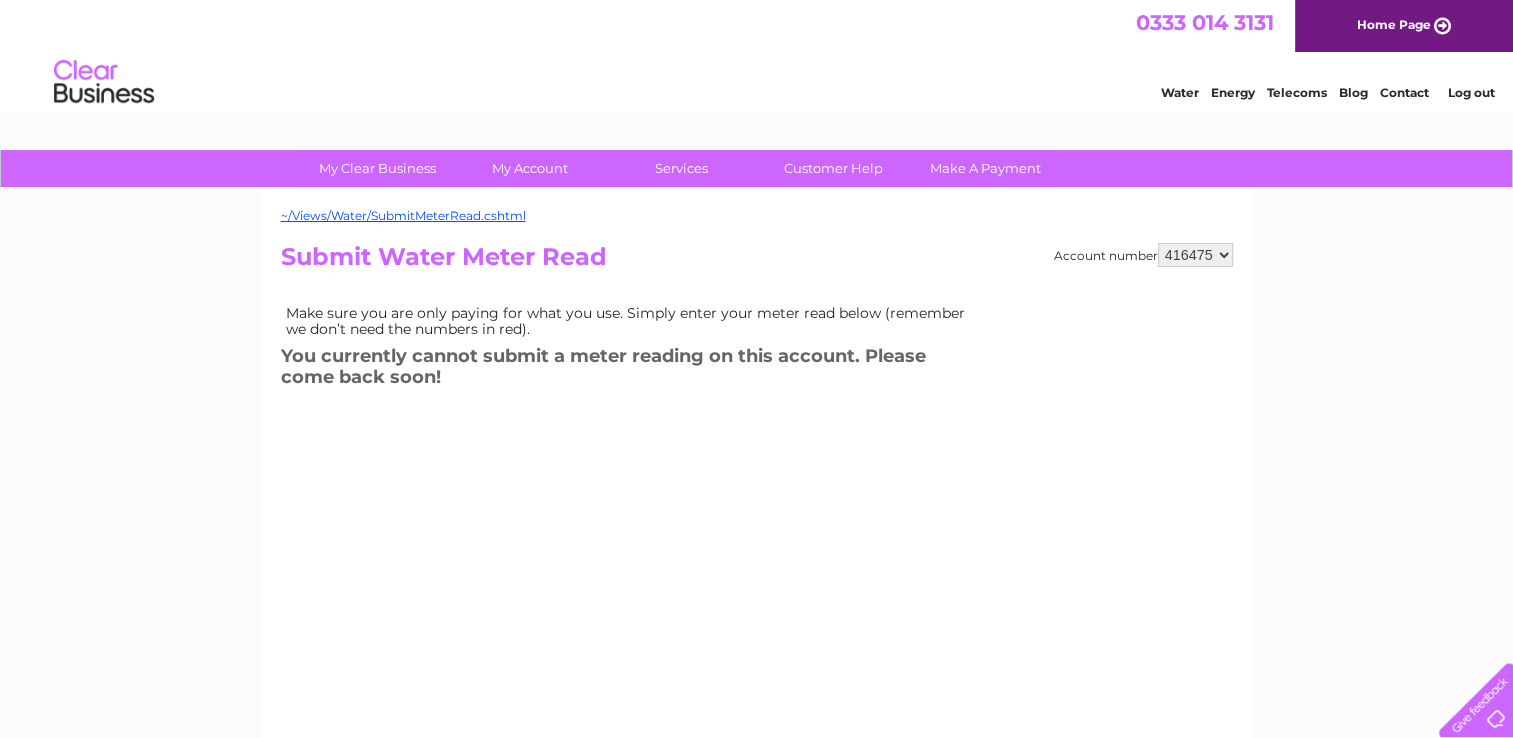 click on "283312
416475" at bounding box center (1195, 255) 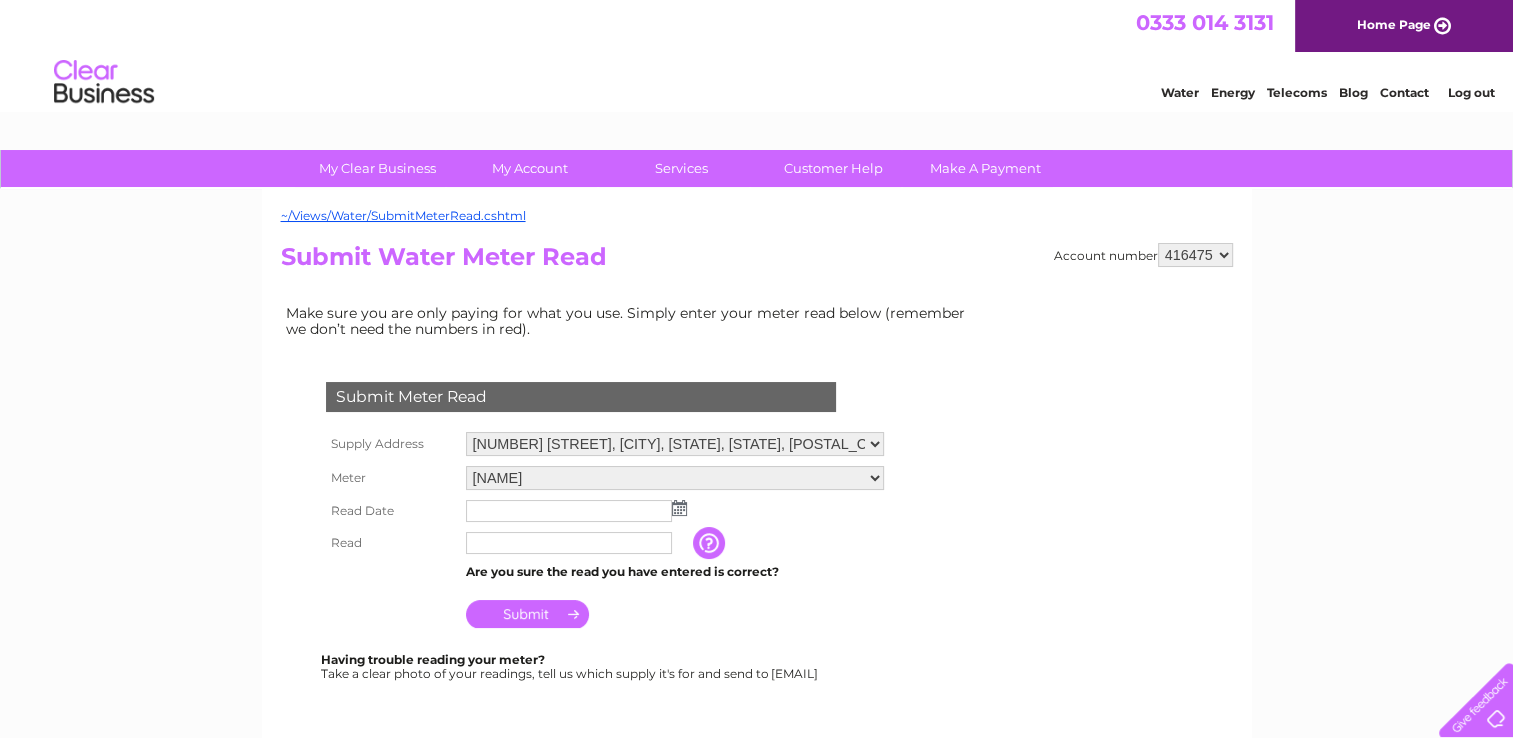 scroll, scrollTop: 0, scrollLeft: 0, axis: both 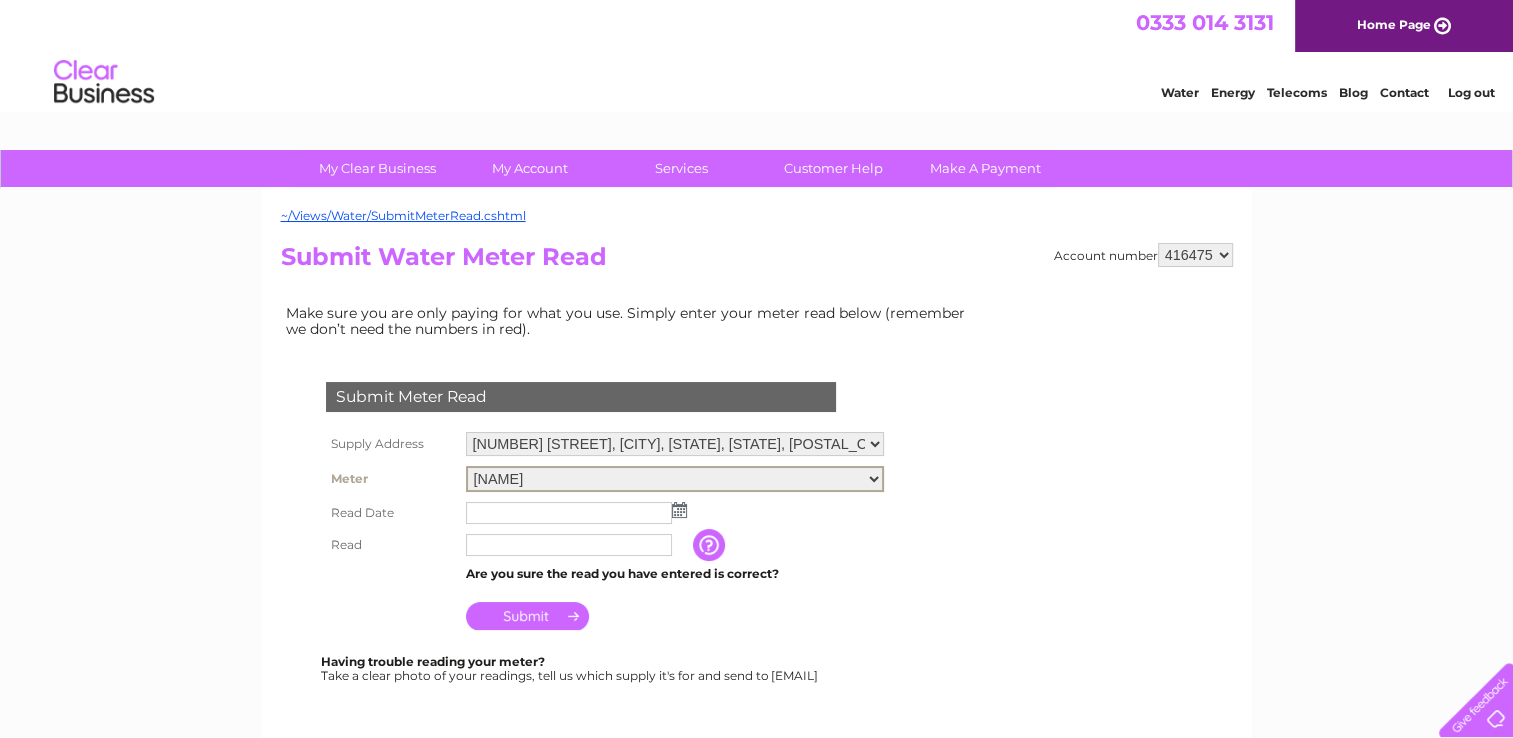 click on "KENTMETERS89127506" at bounding box center (675, 479) 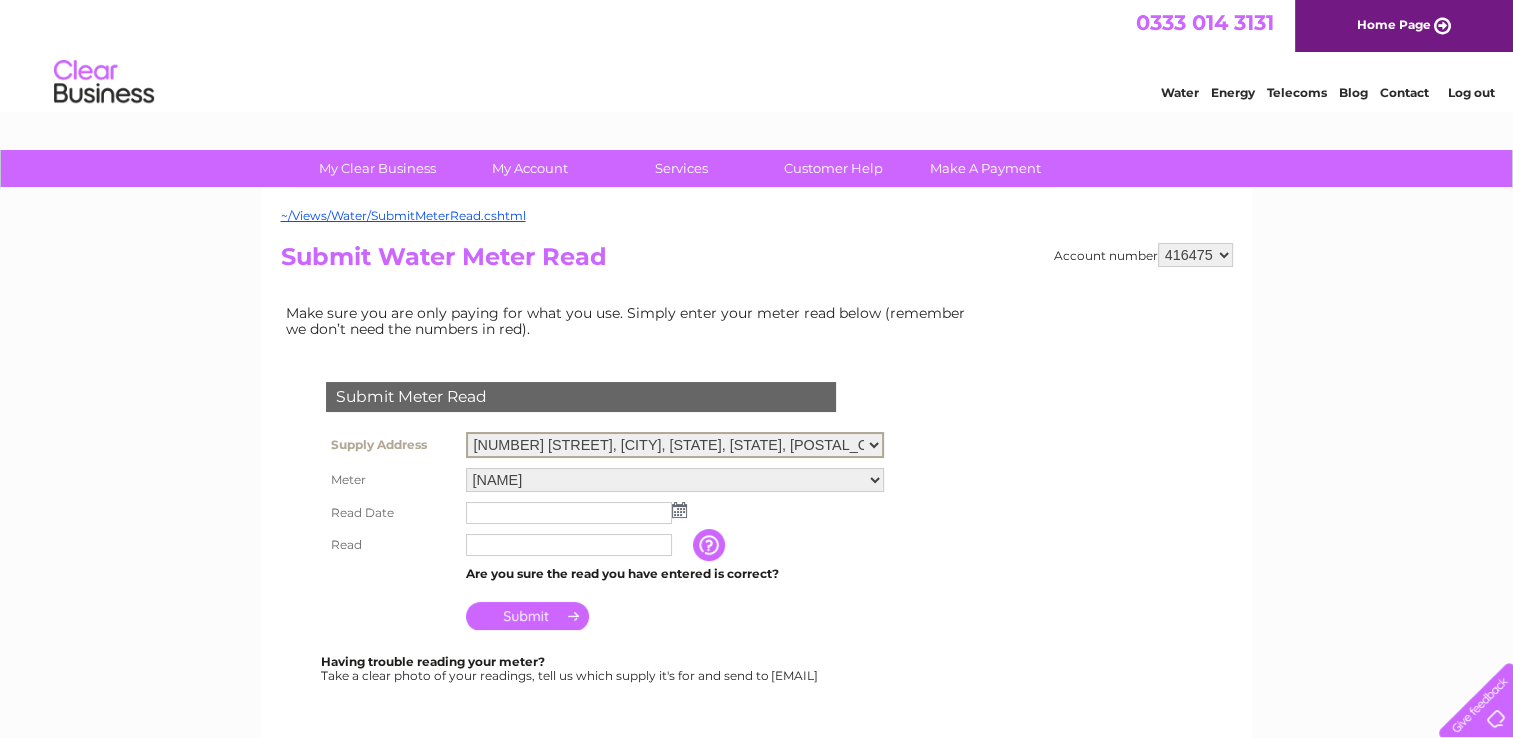 select on "526897" 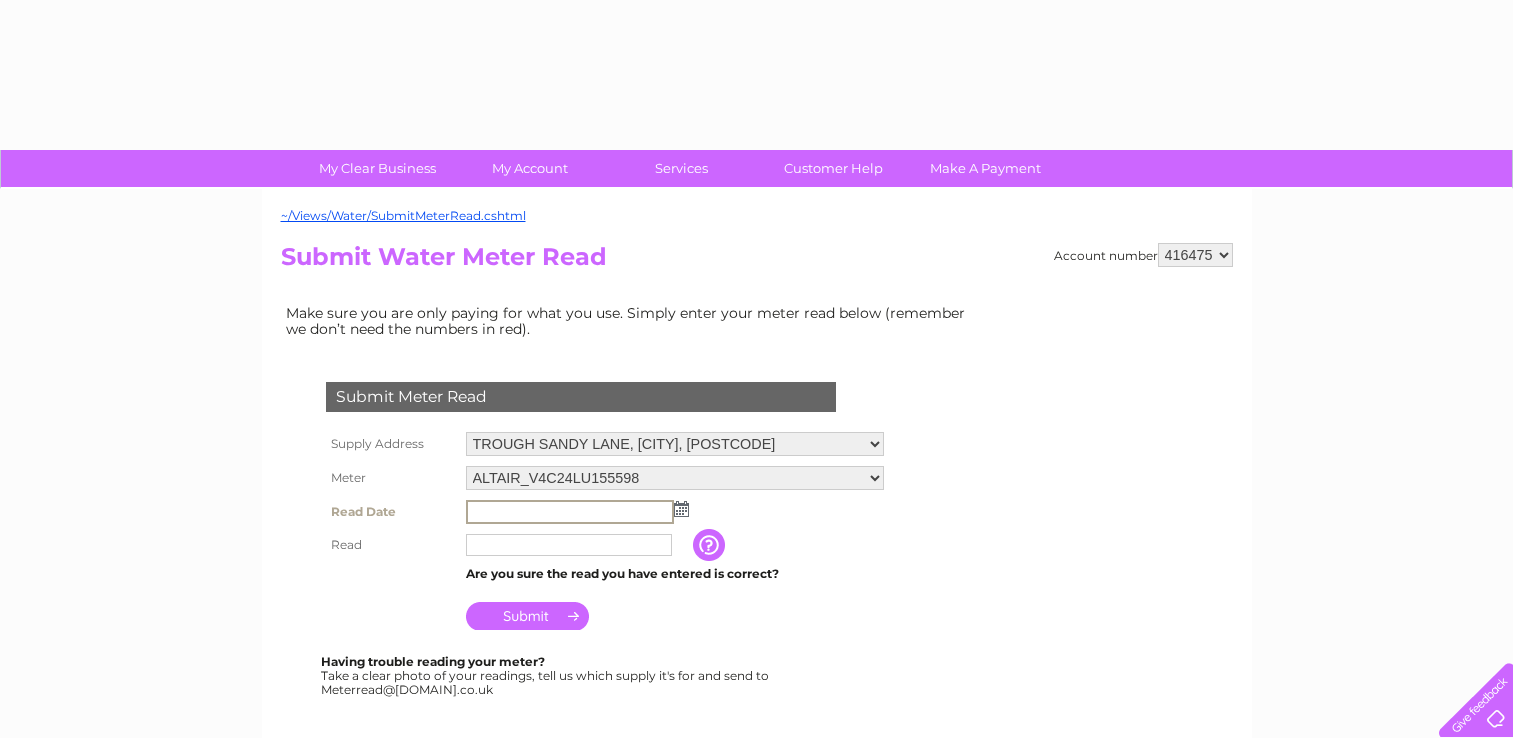 scroll, scrollTop: 0, scrollLeft: 0, axis: both 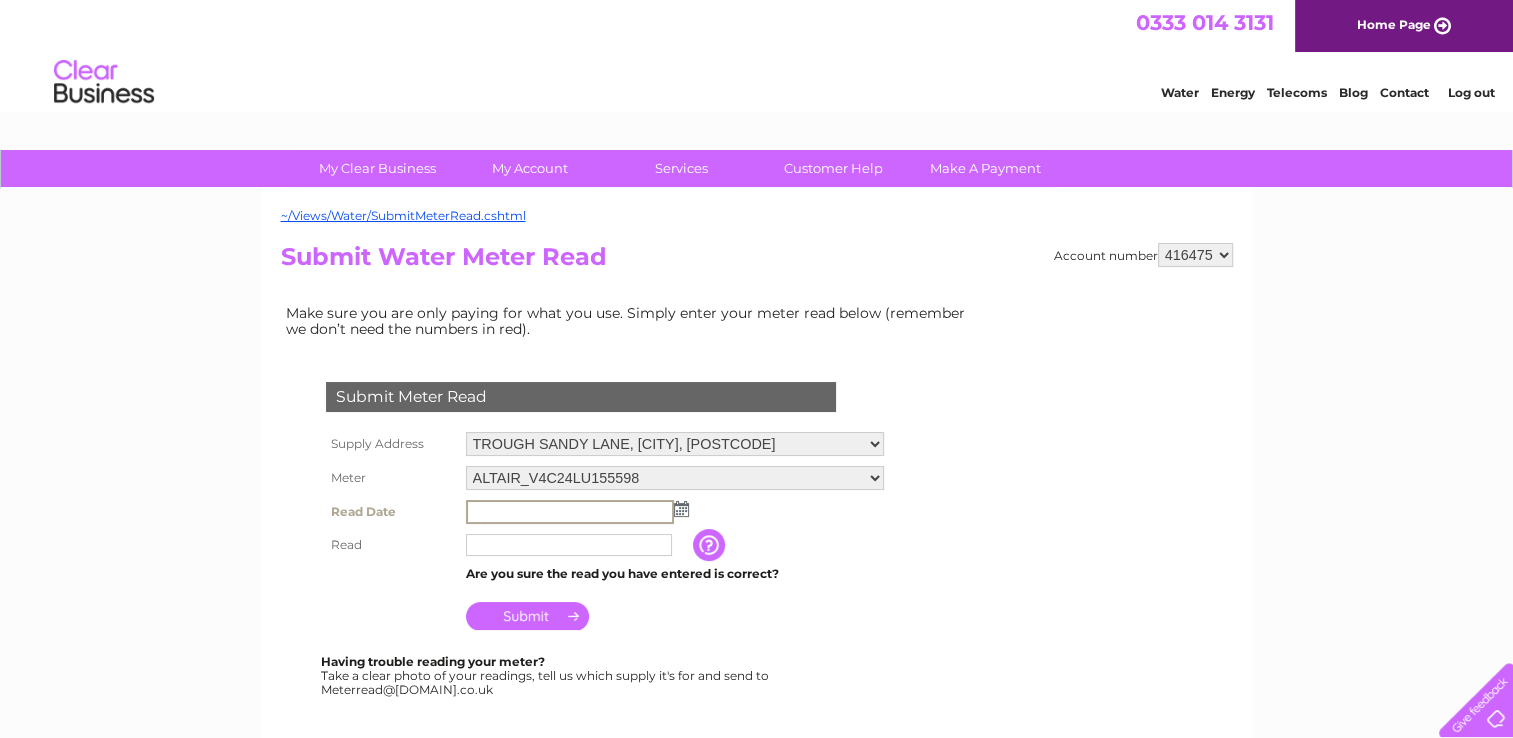 click at bounding box center (570, 512) 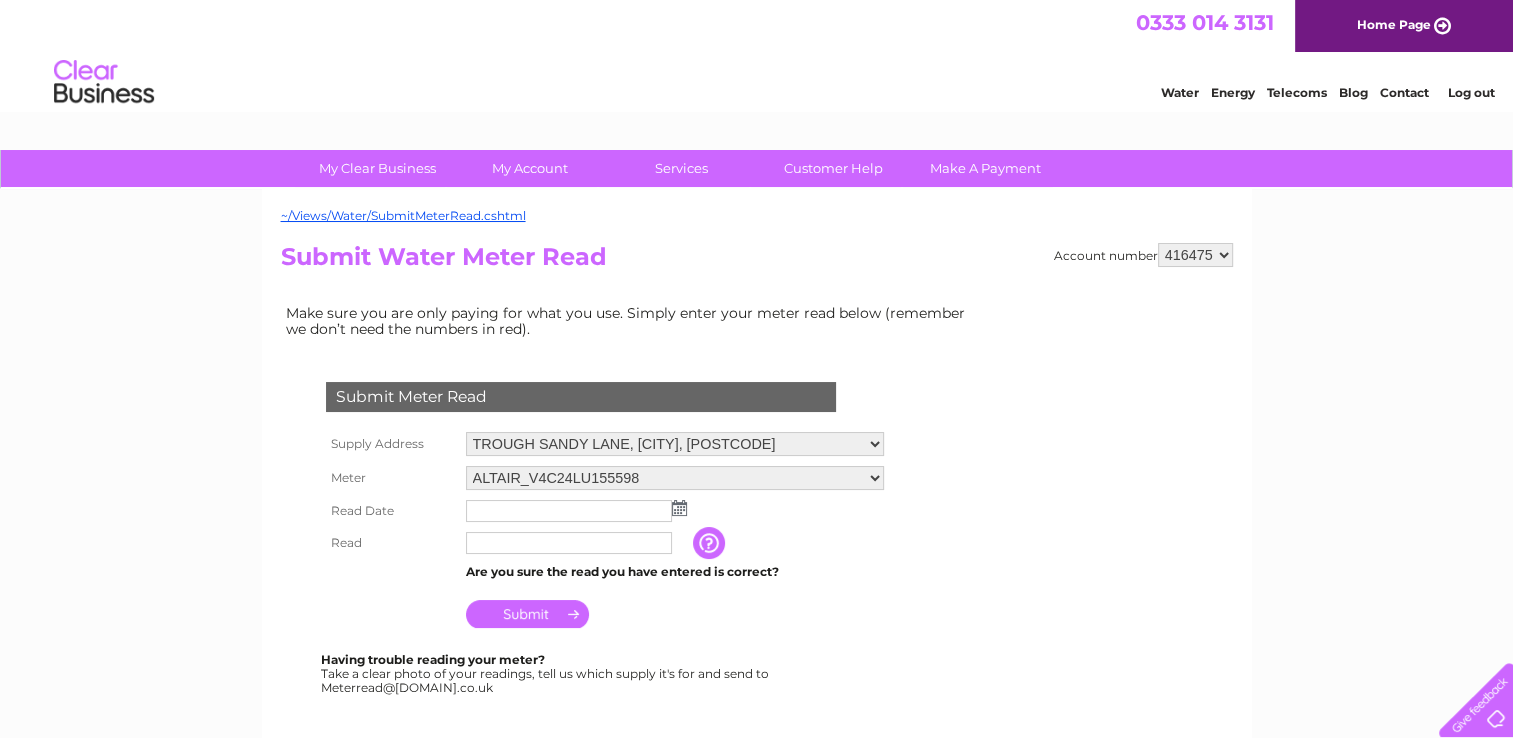 click at bounding box center [679, 508] 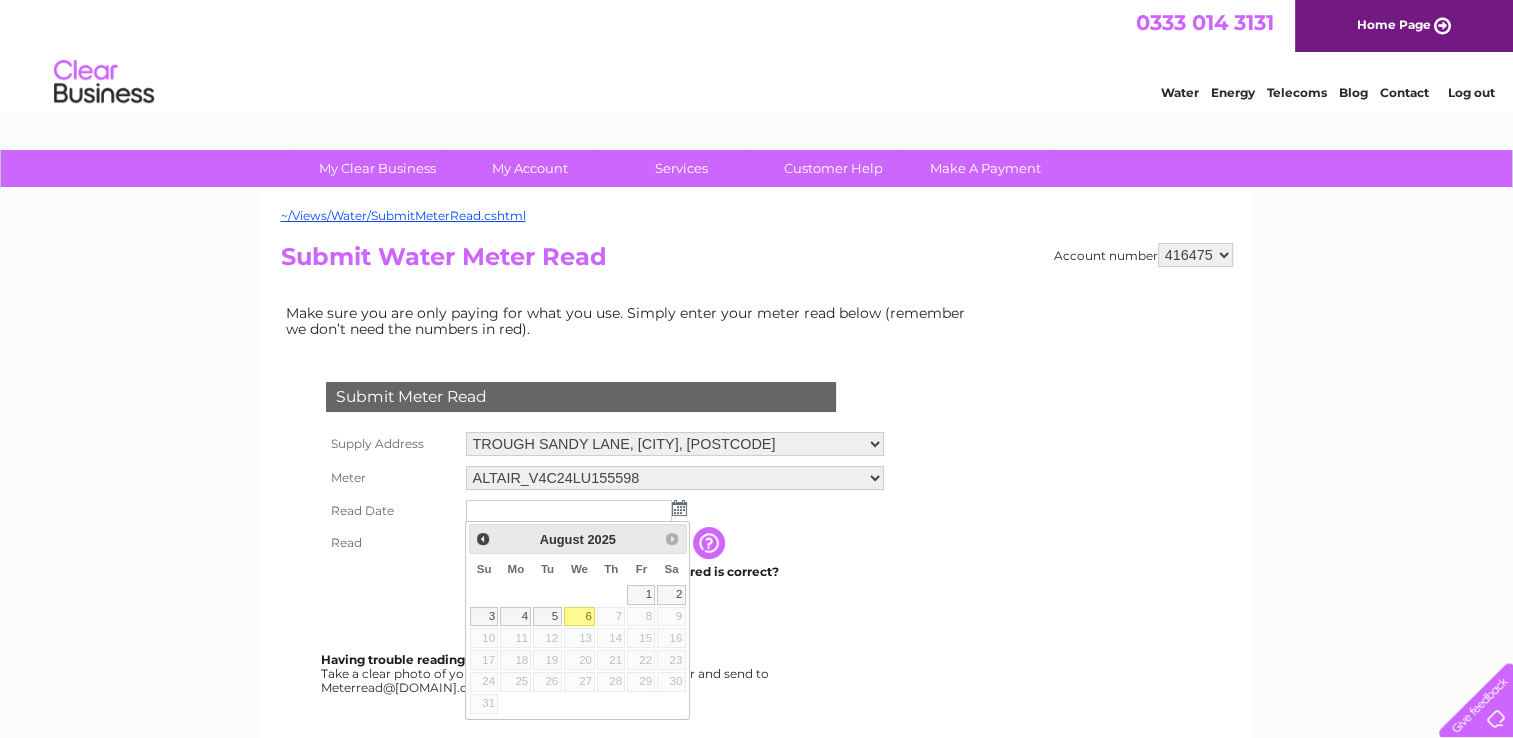 click on "6" at bounding box center [580, 617] 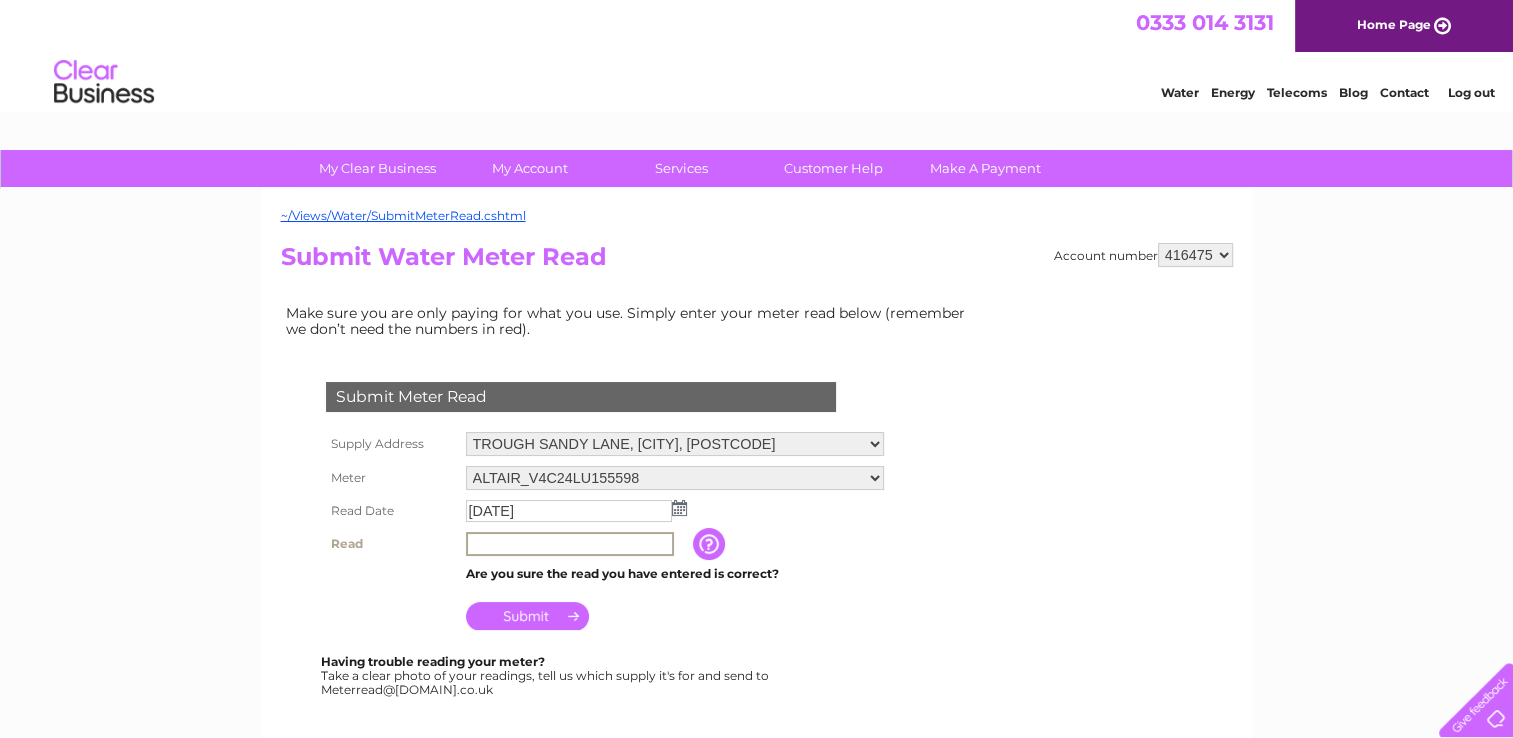 click at bounding box center [570, 544] 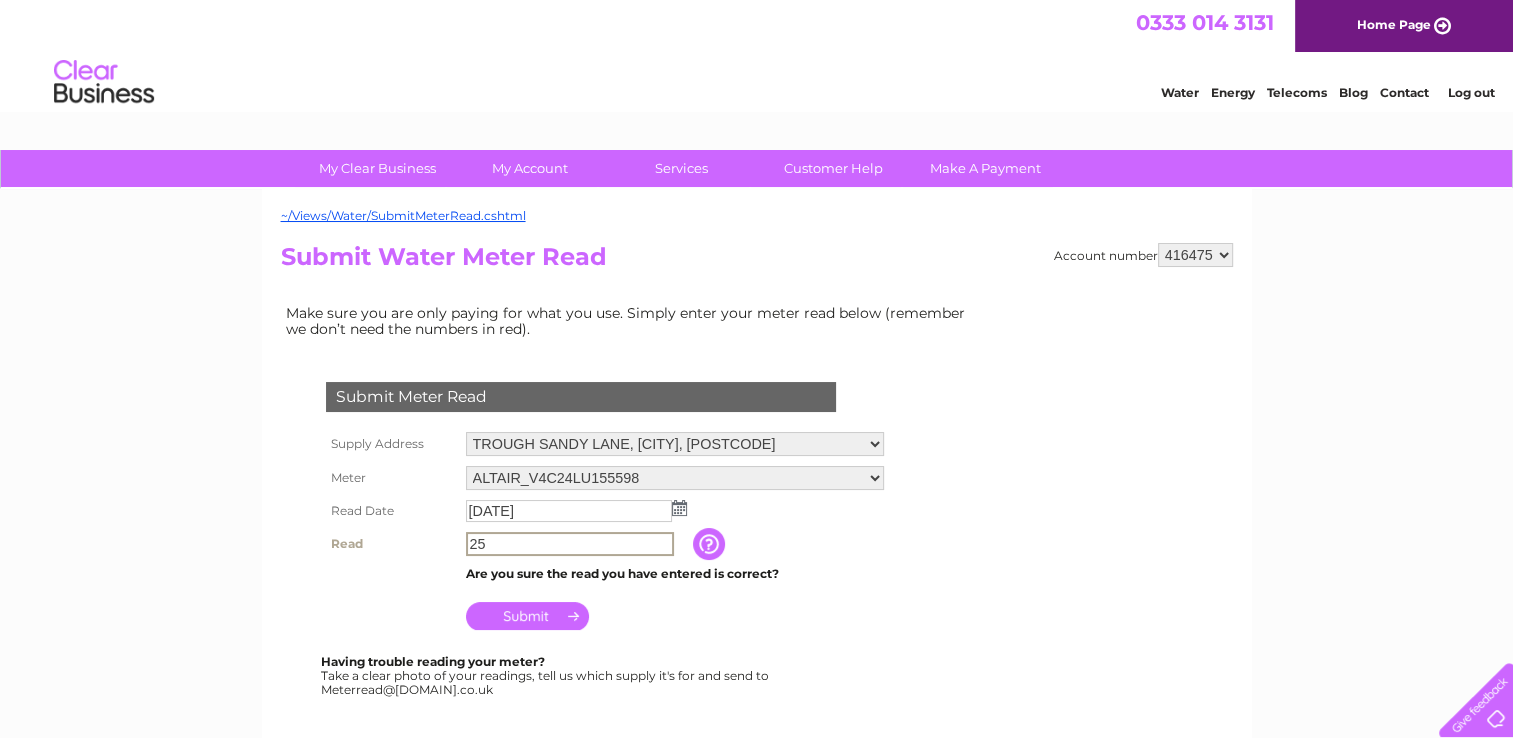 type on "25" 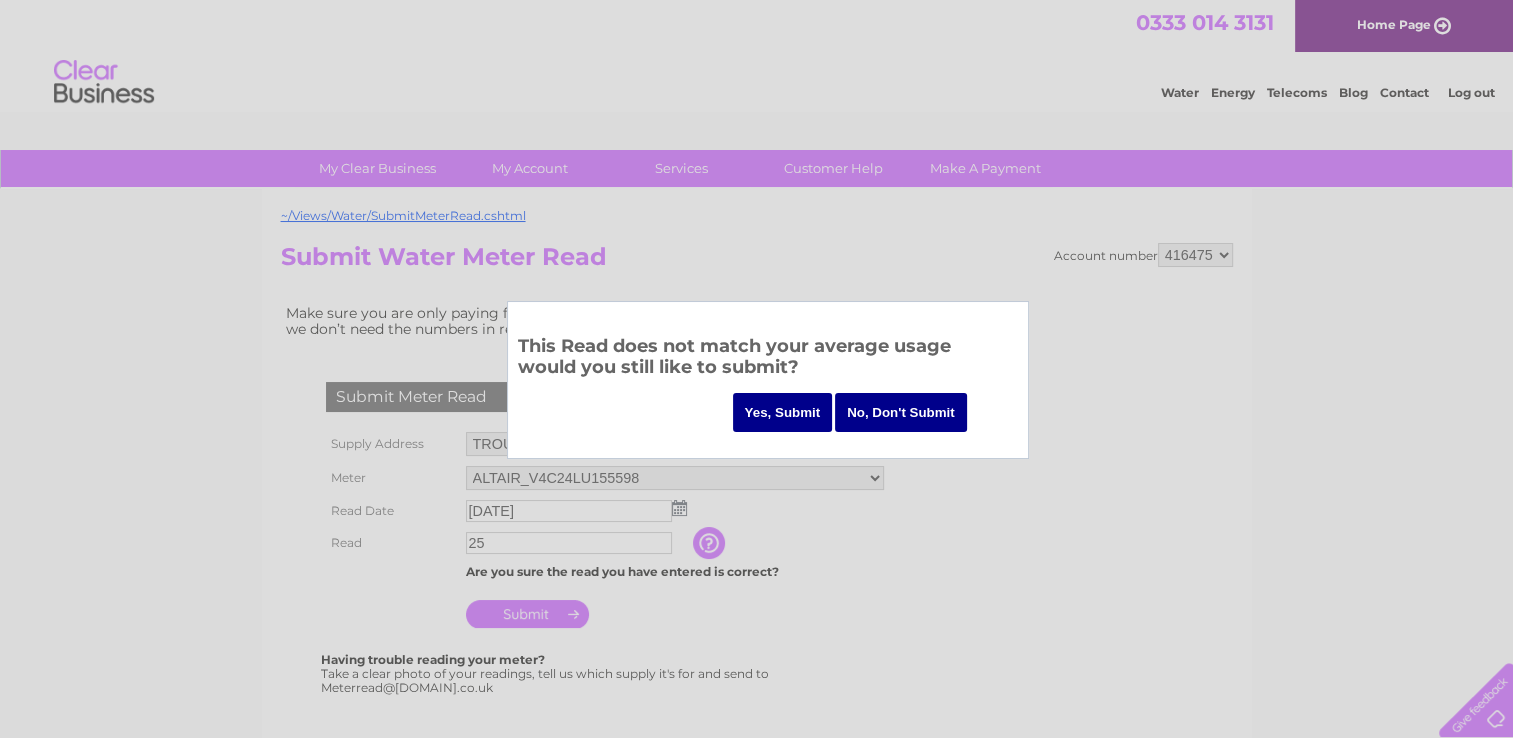 click on "Yes, Submit" at bounding box center (783, 412) 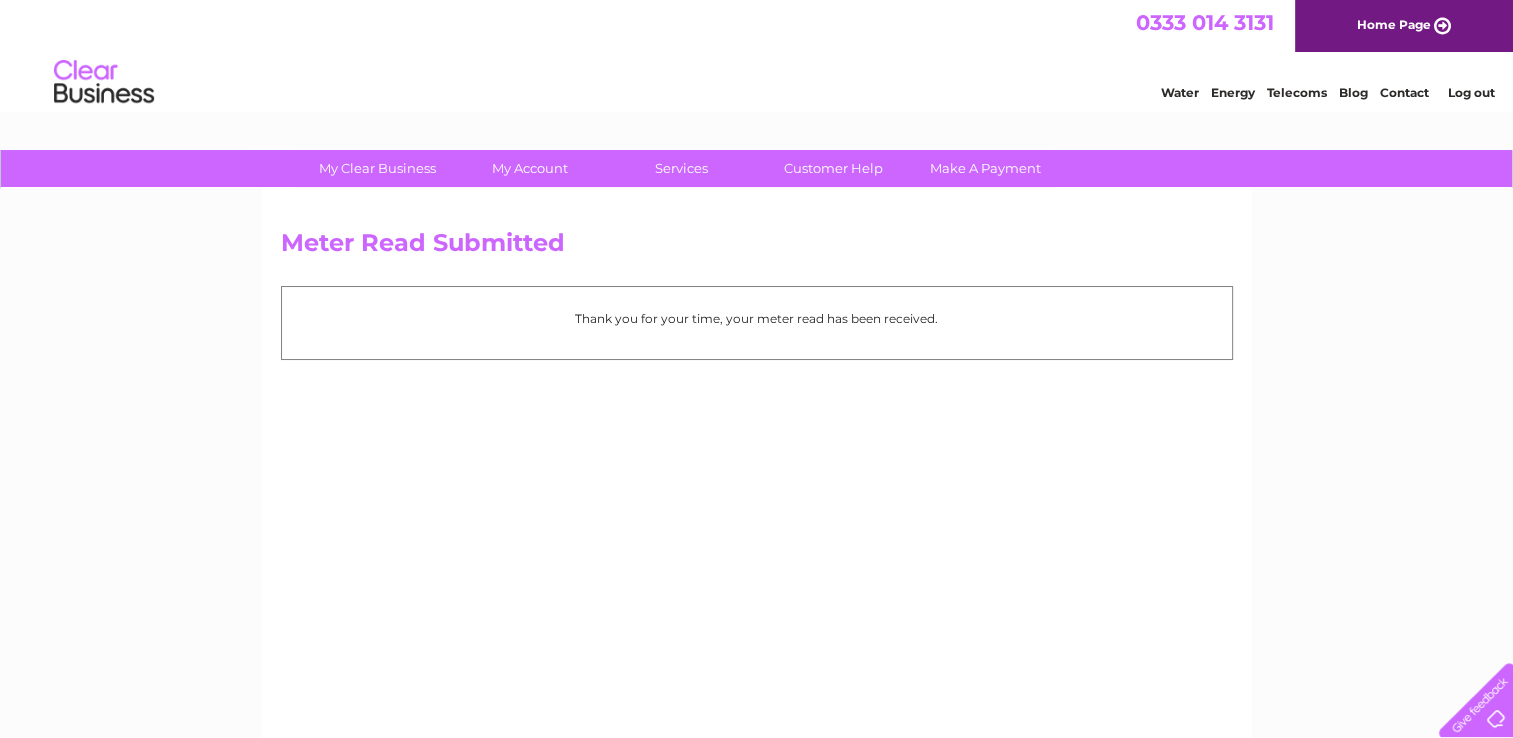 scroll, scrollTop: 0, scrollLeft: 0, axis: both 